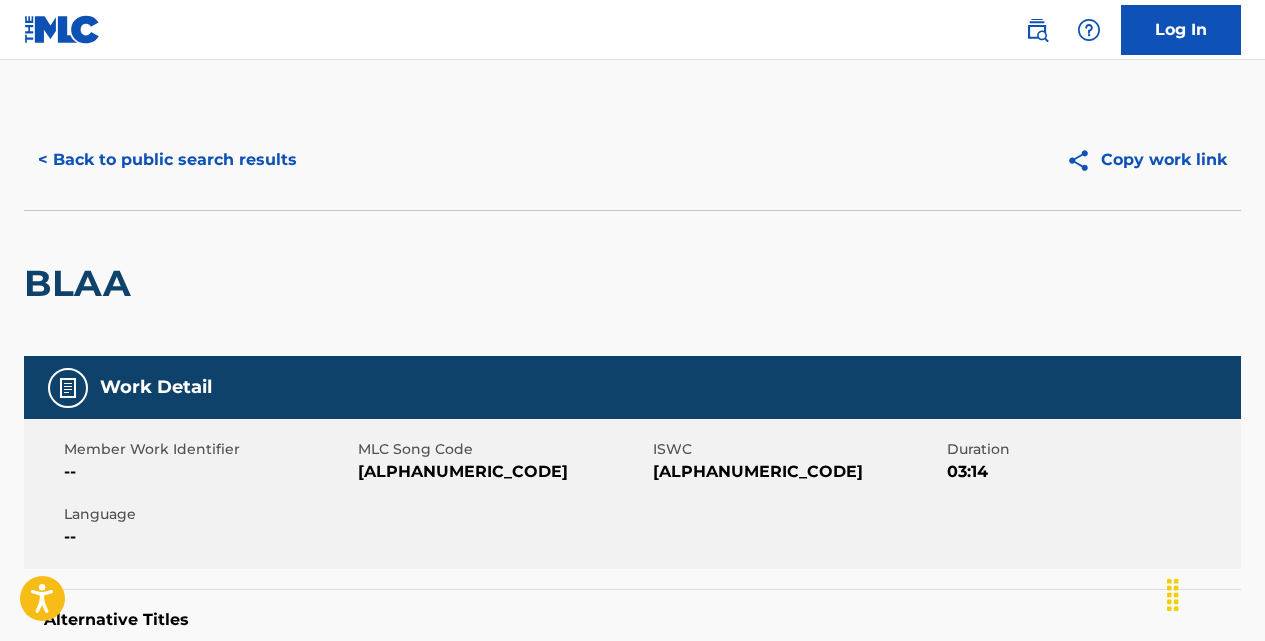scroll, scrollTop: 0, scrollLeft: 0, axis: both 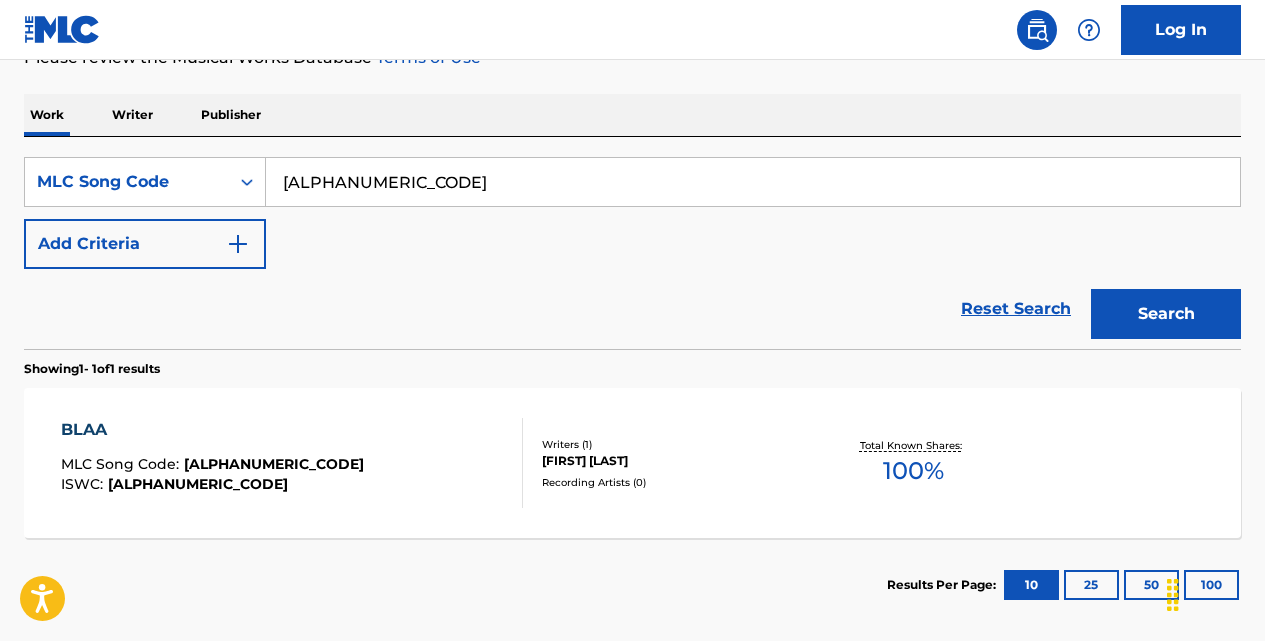 click on "Reset Search" at bounding box center (1016, 309) 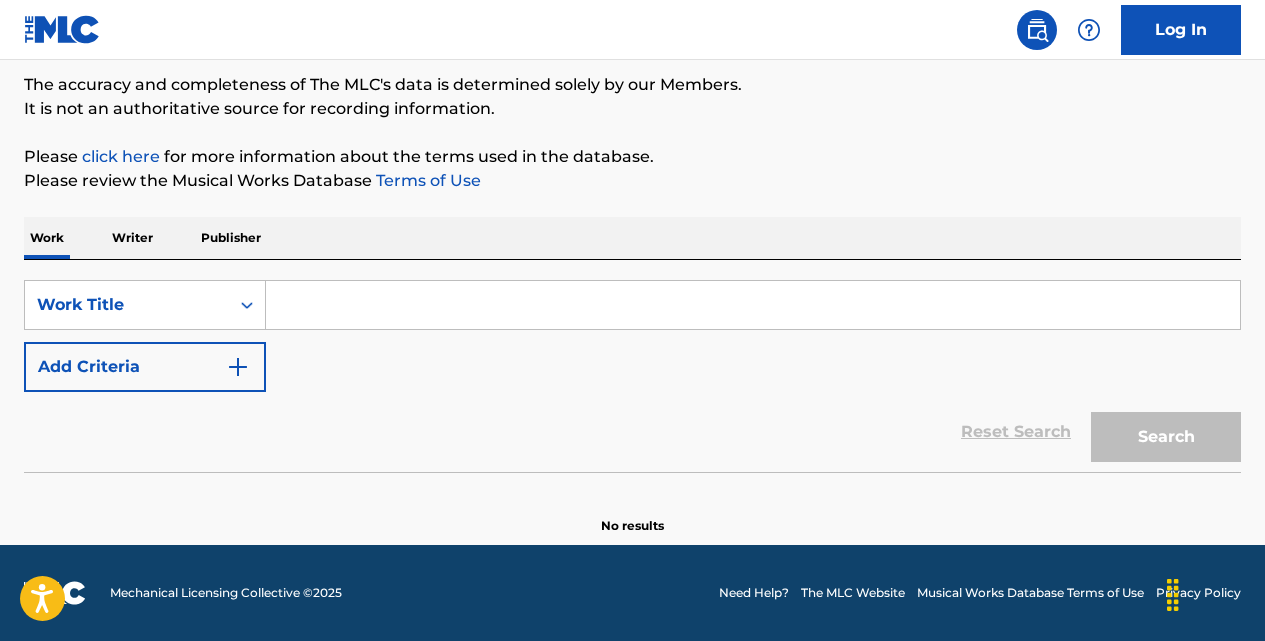 click at bounding box center (753, 305) 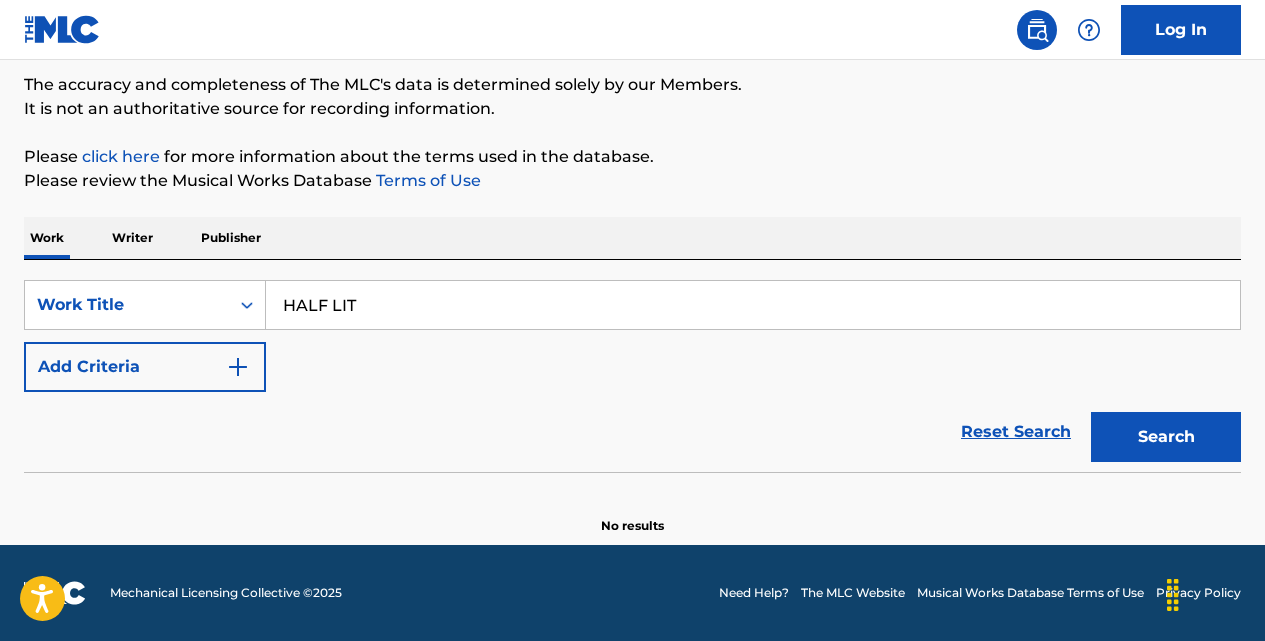 click on "Search" at bounding box center (1166, 437) 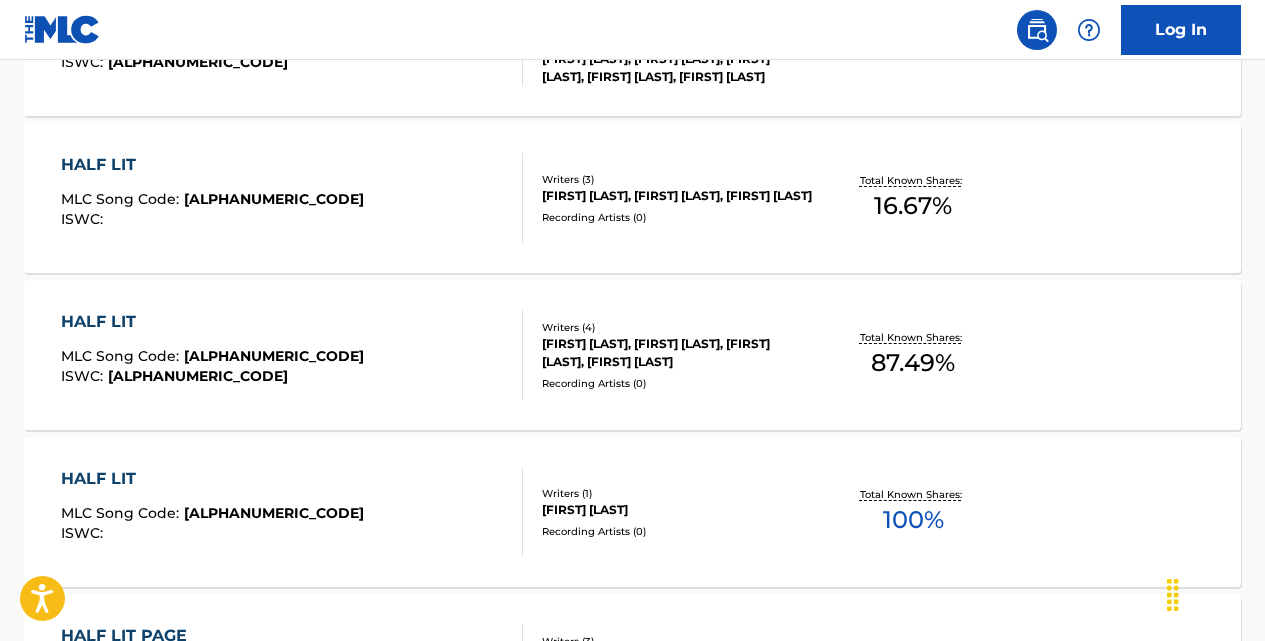 scroll, scrollTop: 1025, scrollLeft: 0, axis: vertical 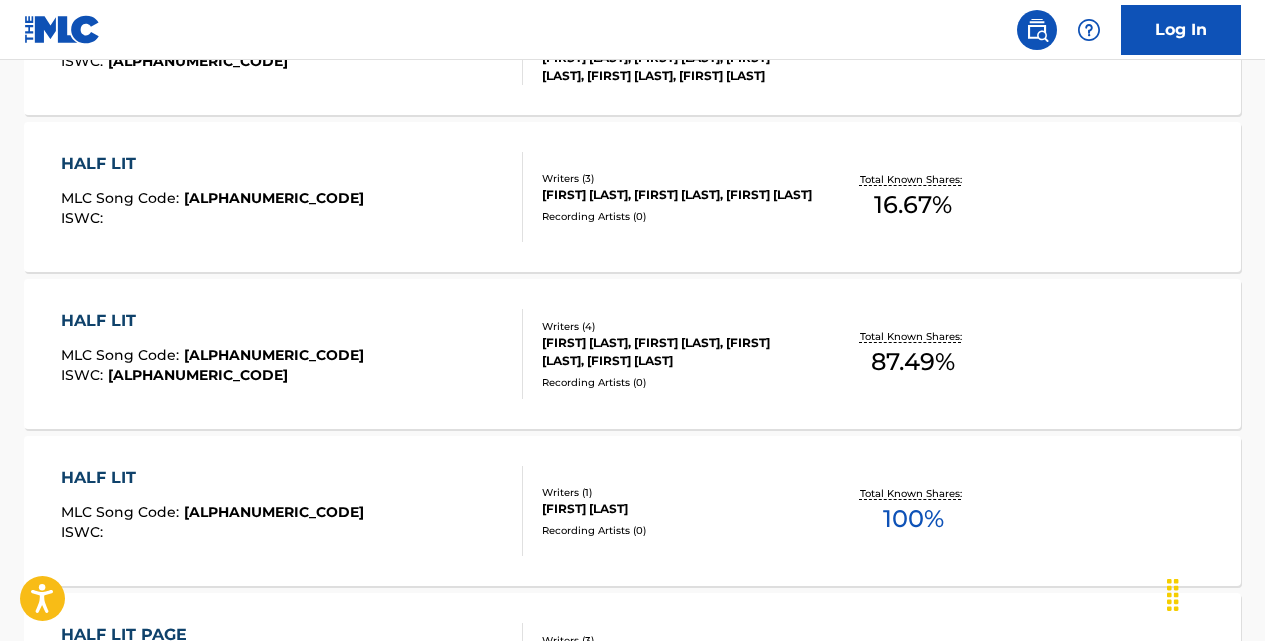 type on "HALF LIT`" 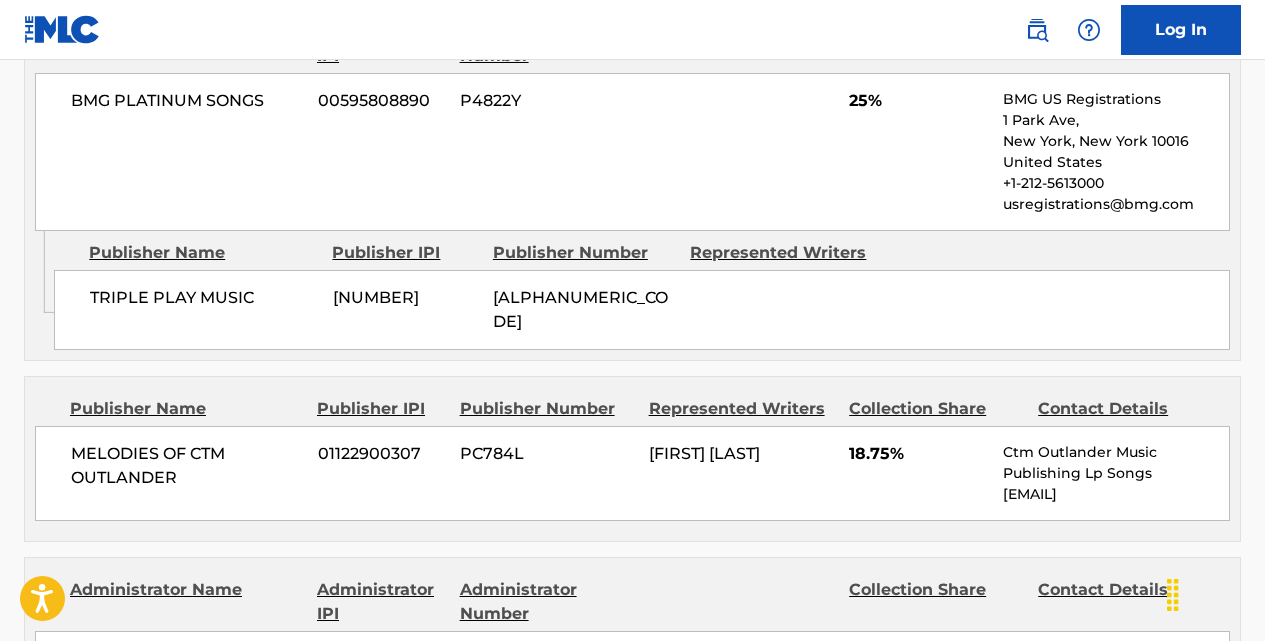 scroll, scrollTop: 0, scrollLeft: 0, axis: both 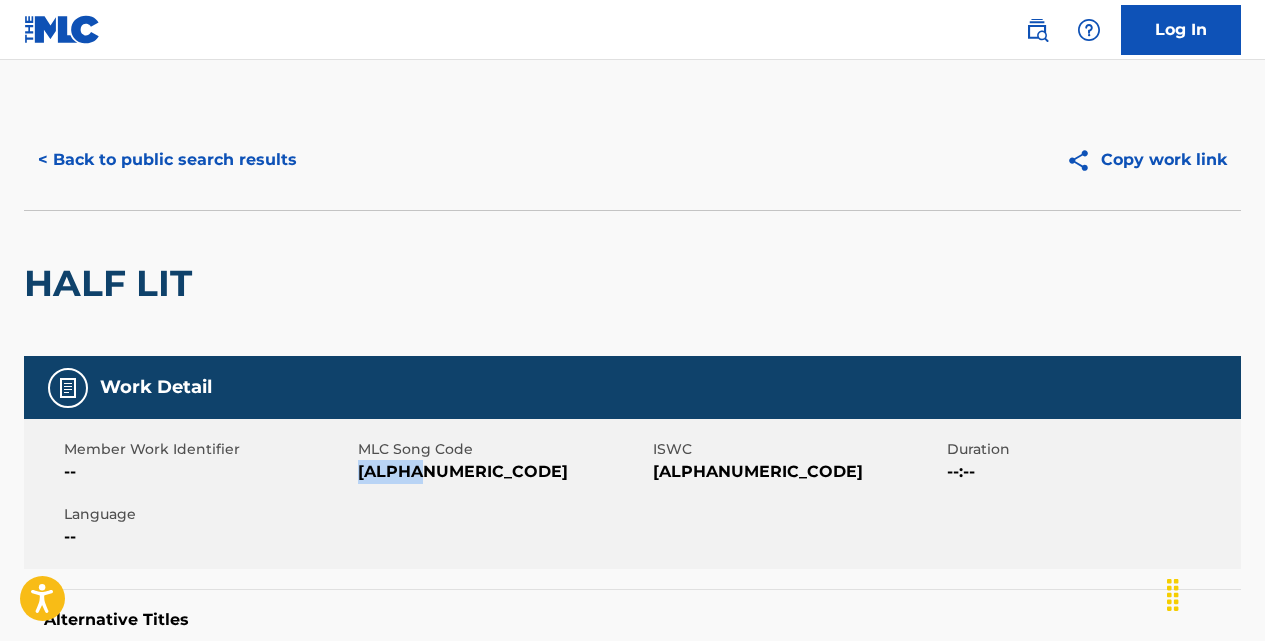 drag, startPoint x: 428, startPoint y: 467, endPoint x: 362, endPoint y: 466, distance: 66.007576 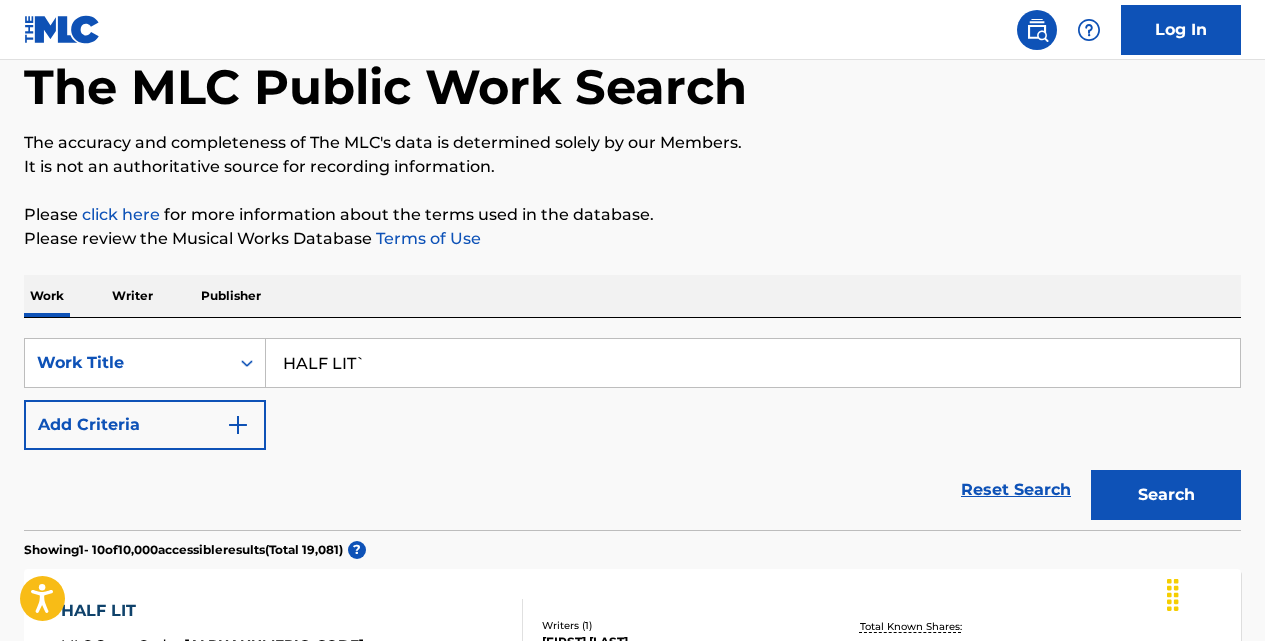 scroll, scrollTop: 70, scrollLeft: 0, axis: vertical 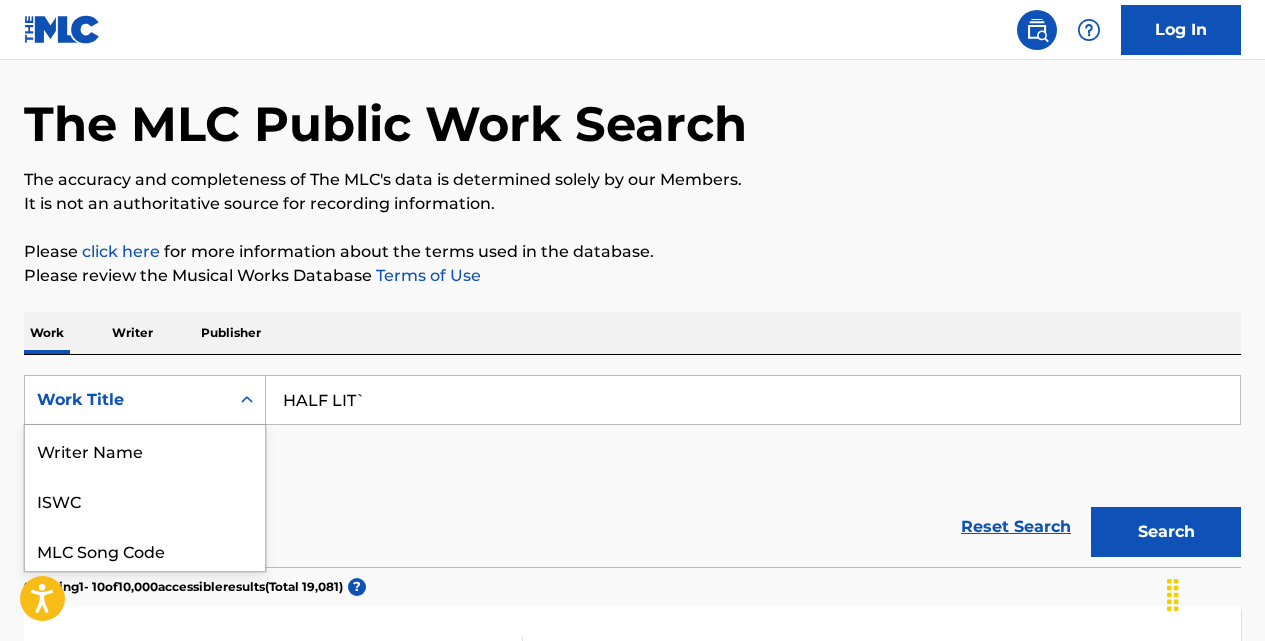 click on "8 results available. Use Up and Down to choose options, press Enter to select the currently focused option, press Escape to exit the menu, press Tab to select the option and exit the menu. Work Title Writer Name ISWC MLC Song Code Writer IPI Publisher Name Publisher IPI MLC Publisher Number Work Title" at bounding box center (145, 400) 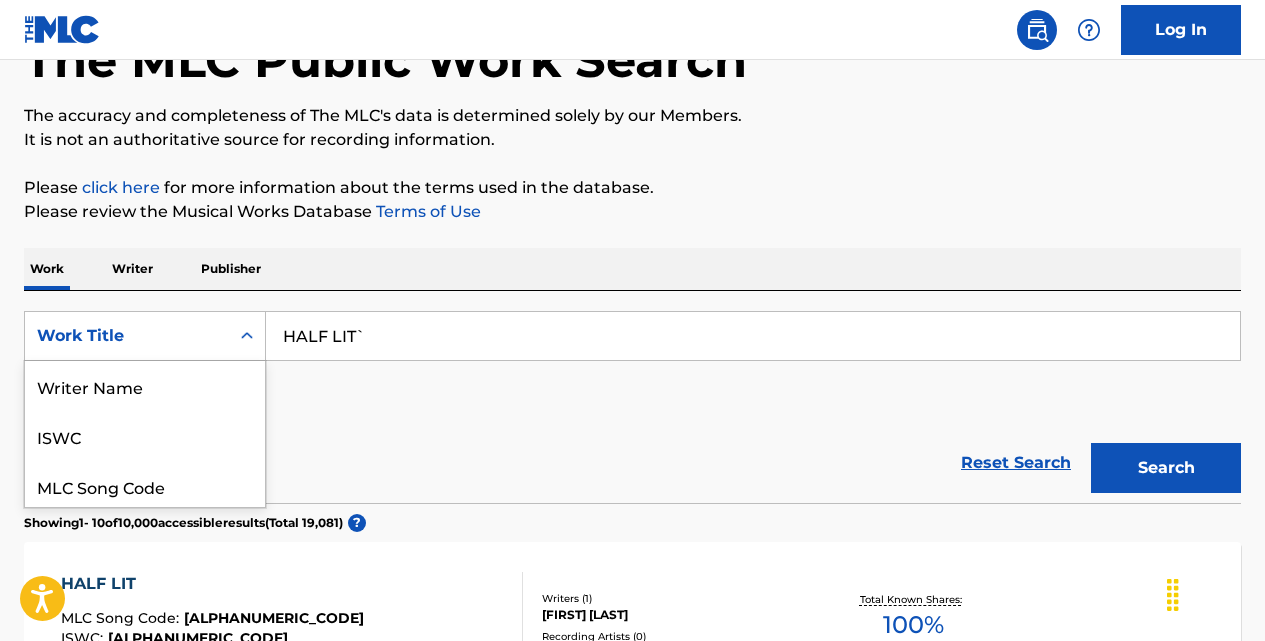 scroll, scrollTop: 155, scrollLeft: 0, axis: vertical 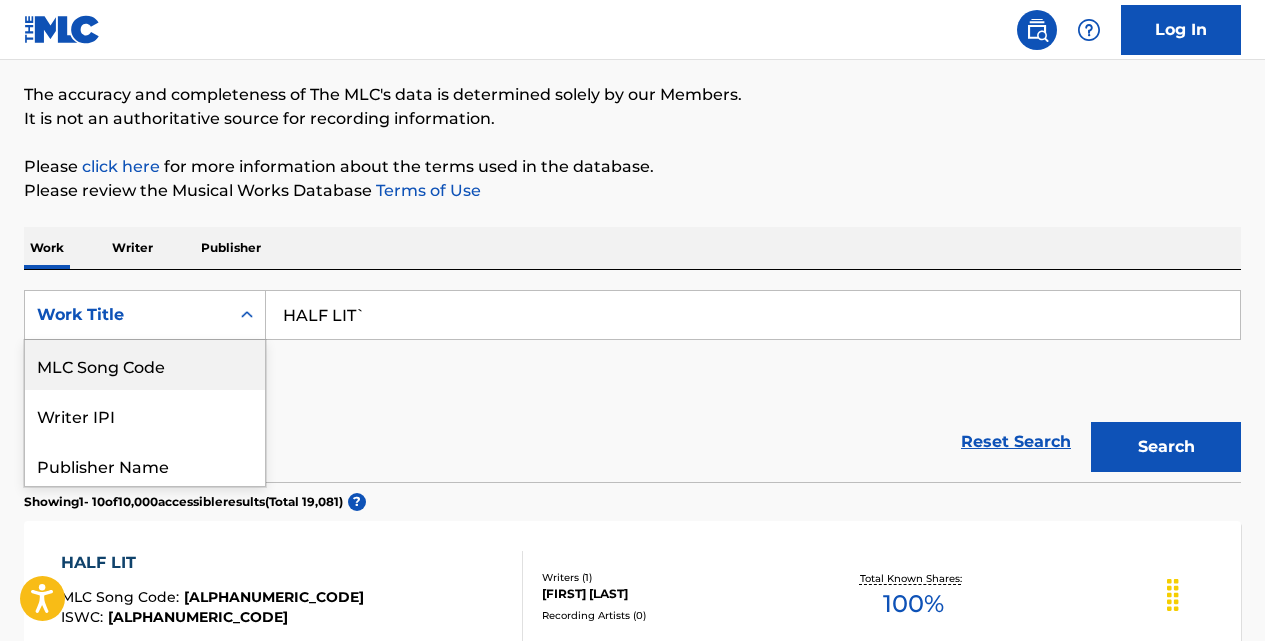 click on "MLC Song Code" at bounding box center [145, 365] 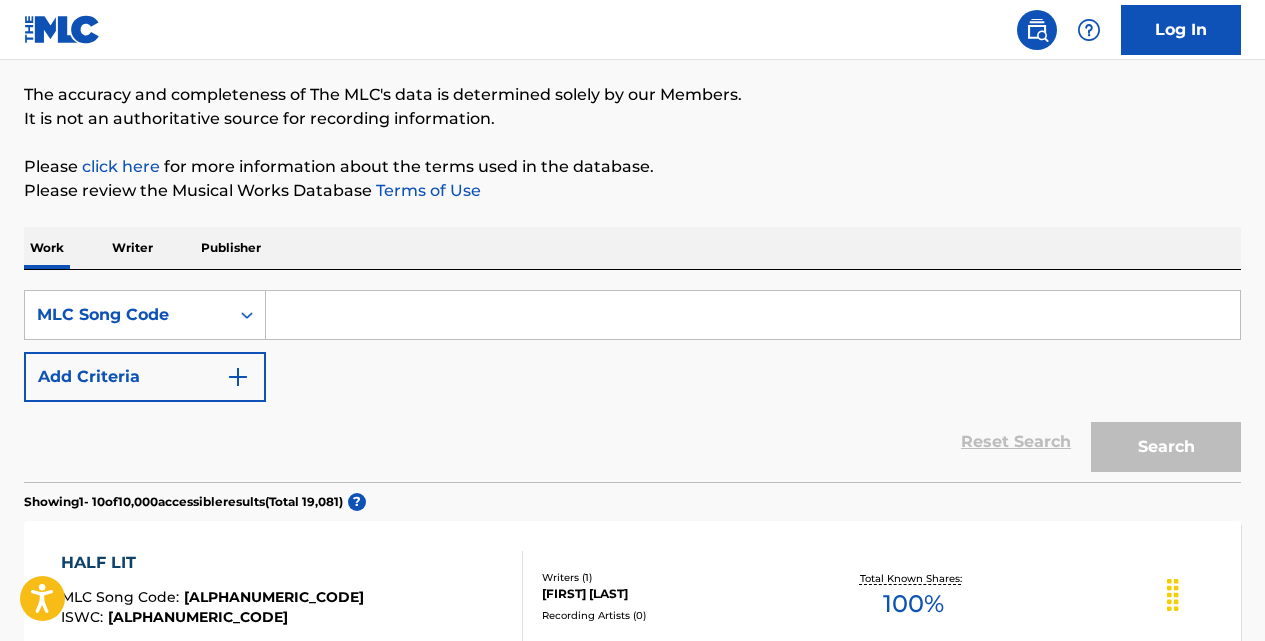 click at bounding box center [753, 315] 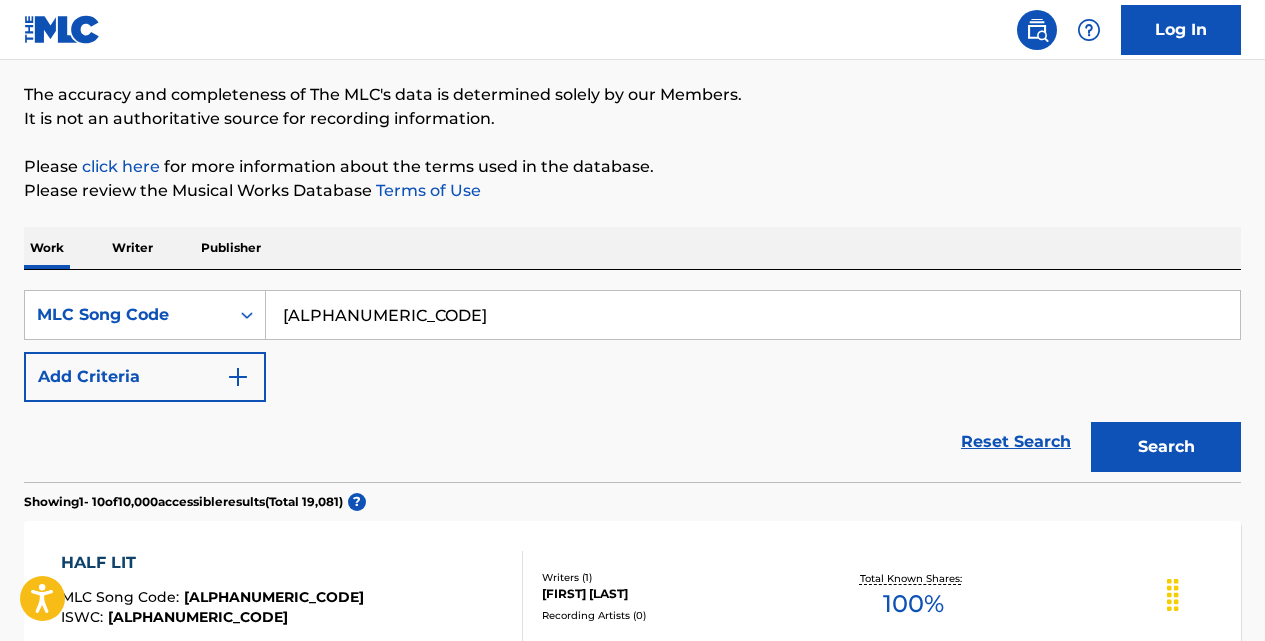 type on "[ALPHANUMERIC_CODE]" 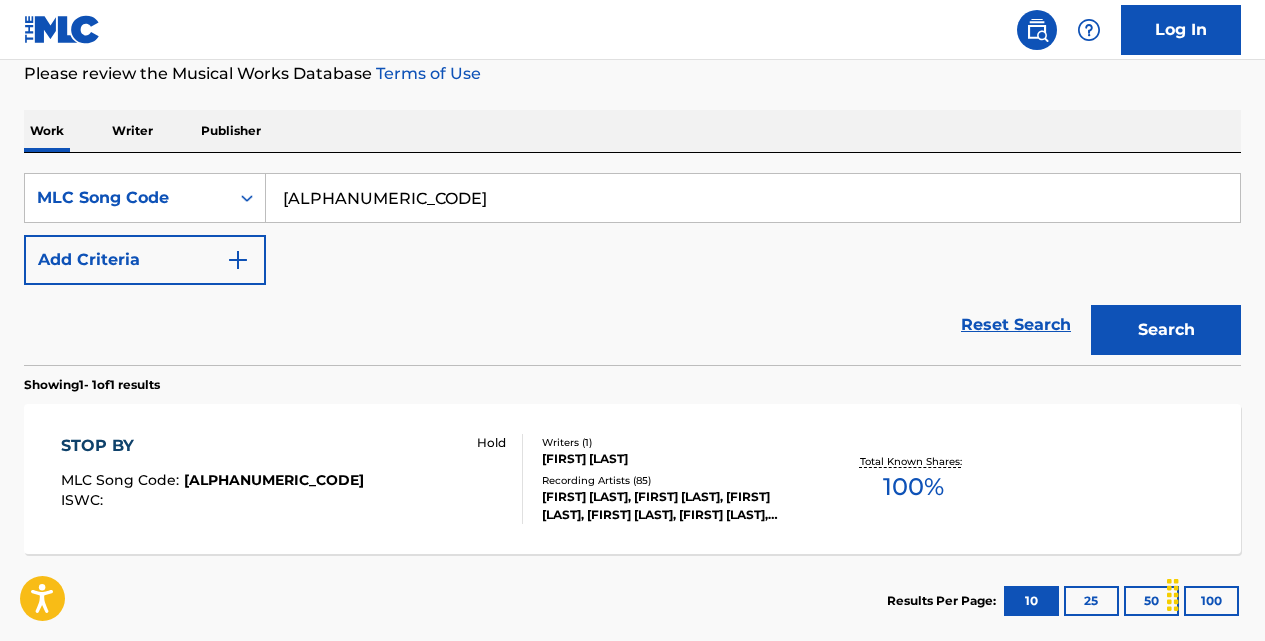 scroll, scrollTop: 275, scrollLeft: 0, axis: vertical 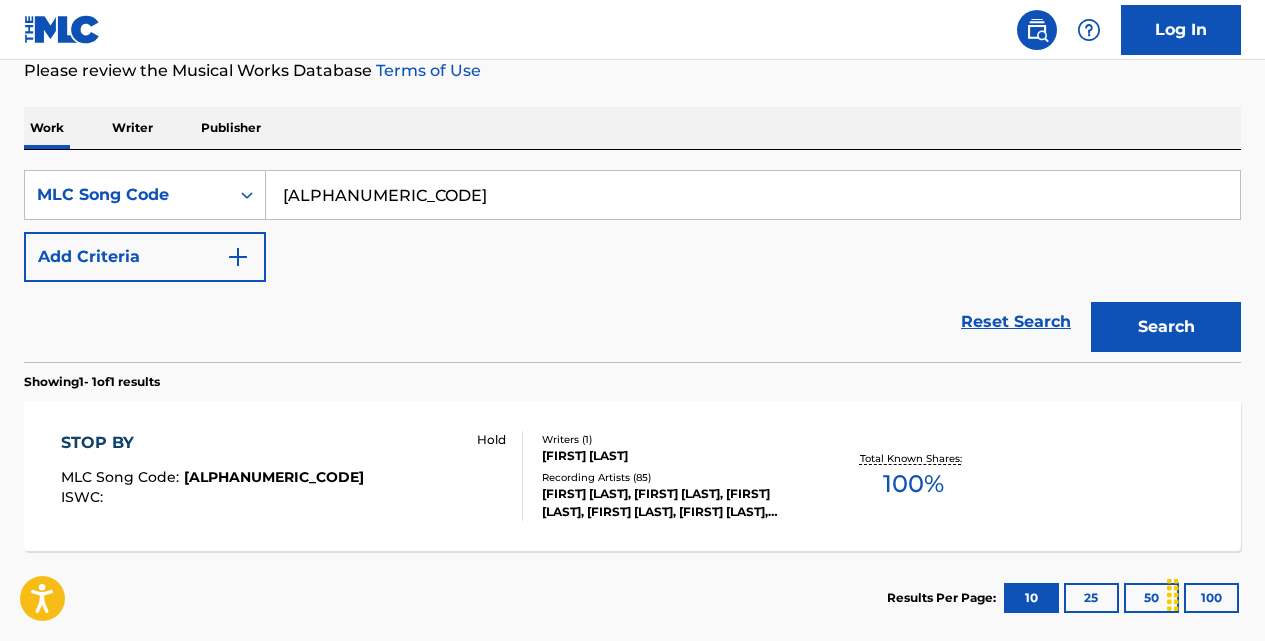 click on "STOP BY" at bounding box center (212, 443) 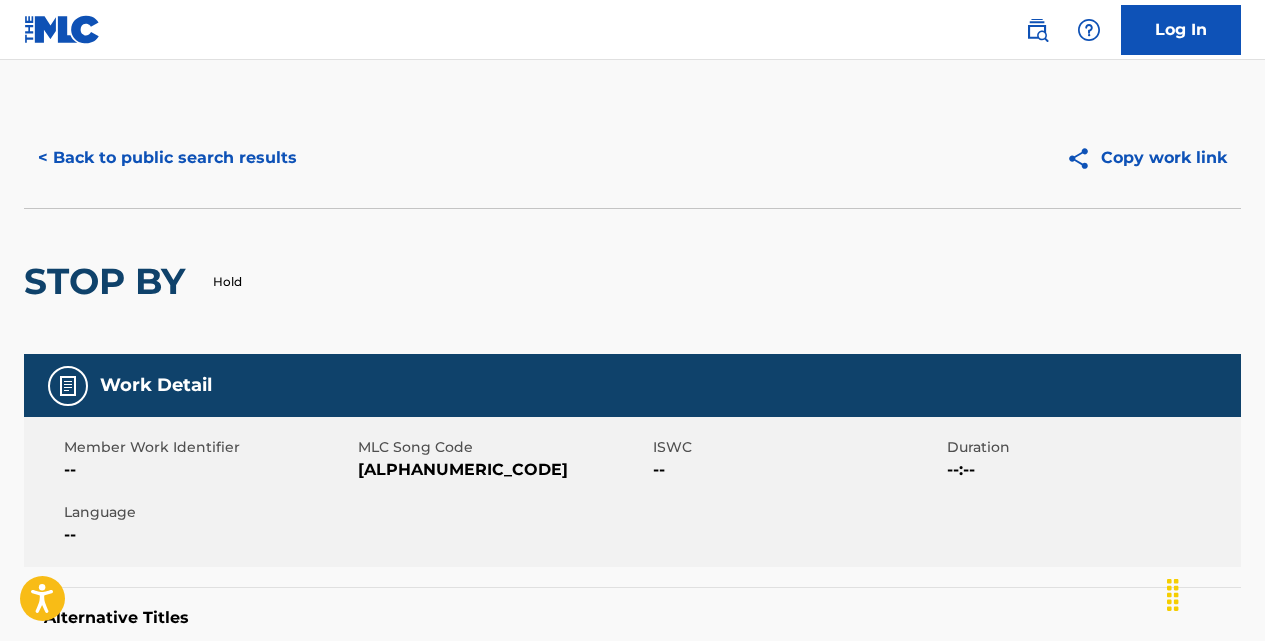 scroll, scrollTop: 0, scrollLeft: 0, axis: both 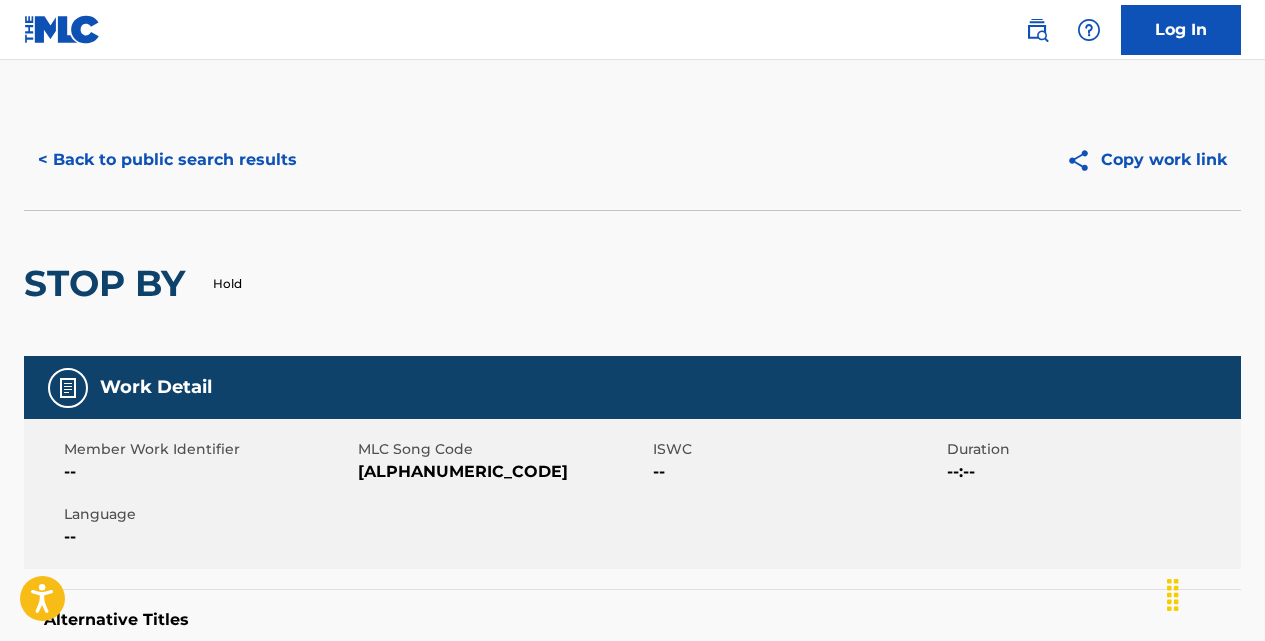 click on "< Back to public search results" at bounding box center (167, 160) 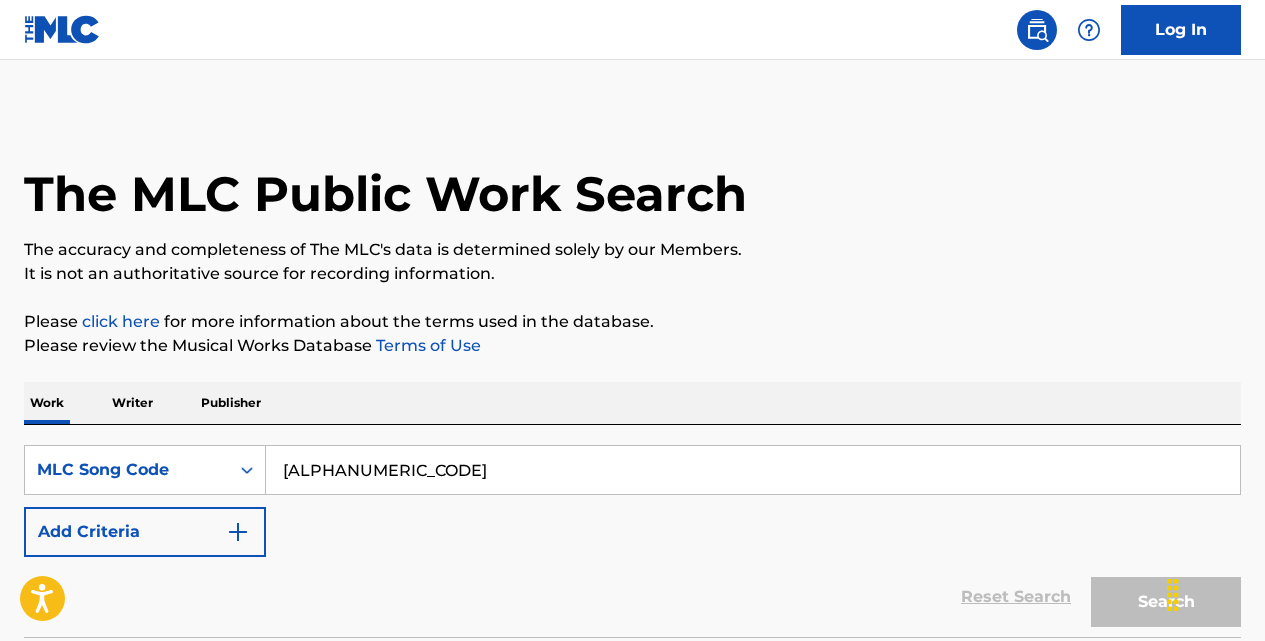 scroll, scrollTop: 275, scrollLeft: 0, axis: vertical 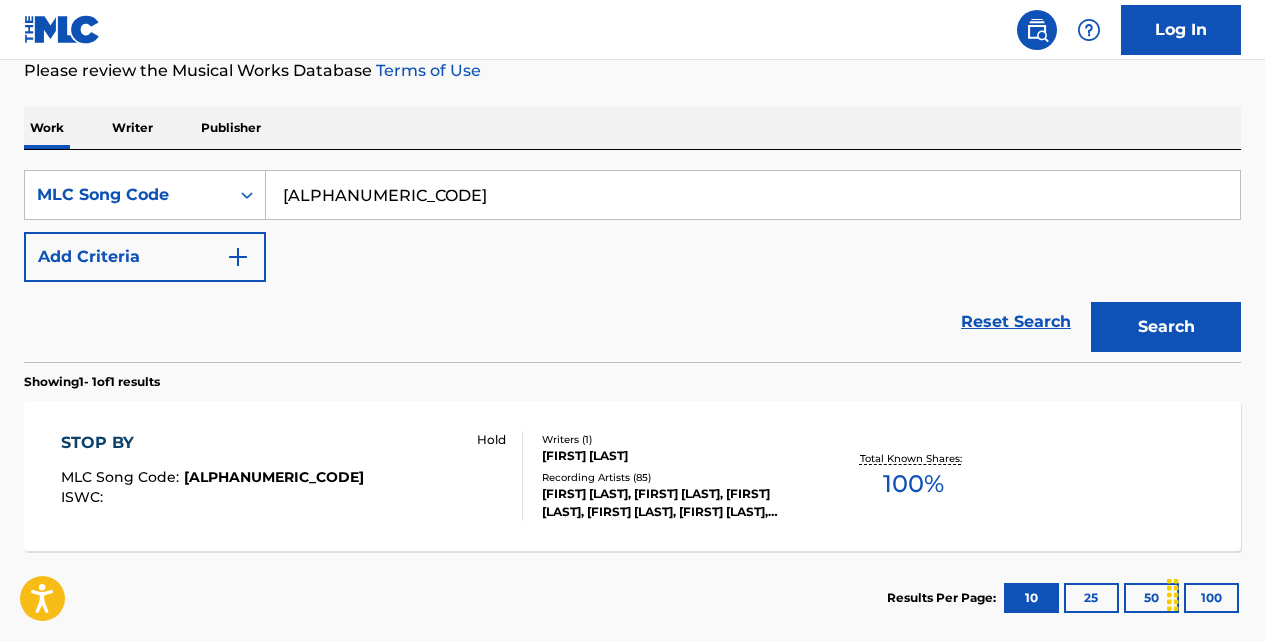 click on "[ALPHANUMERIC_CODE]" at bounding box center (753, 195) 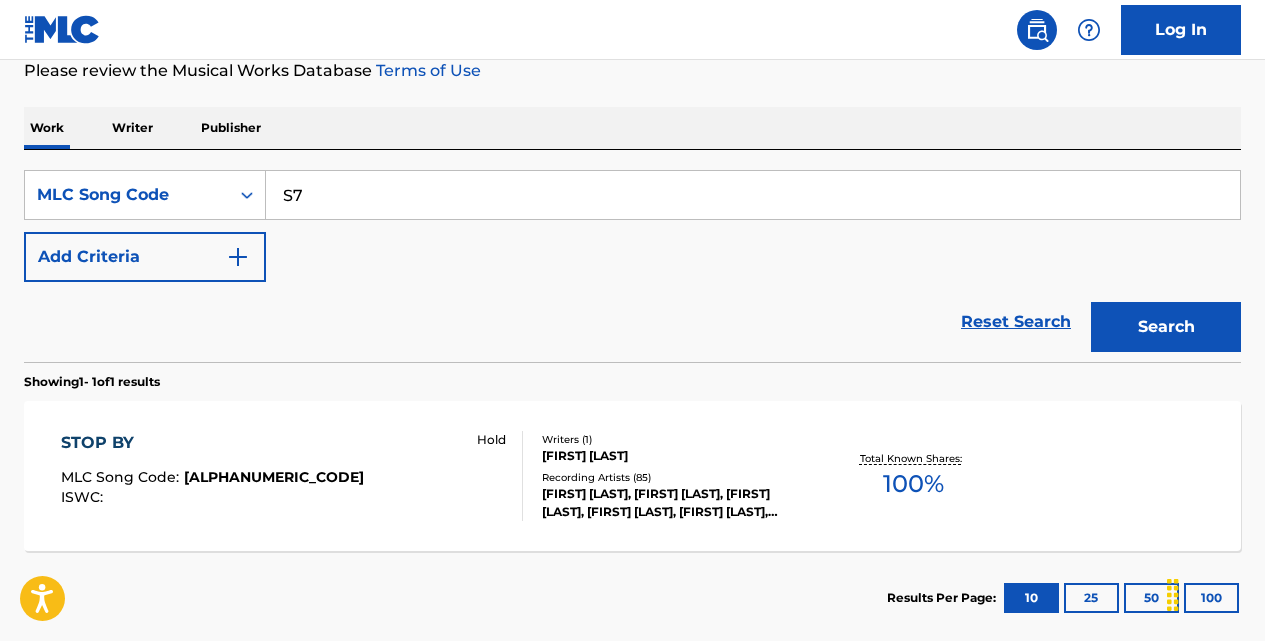 type on "S" 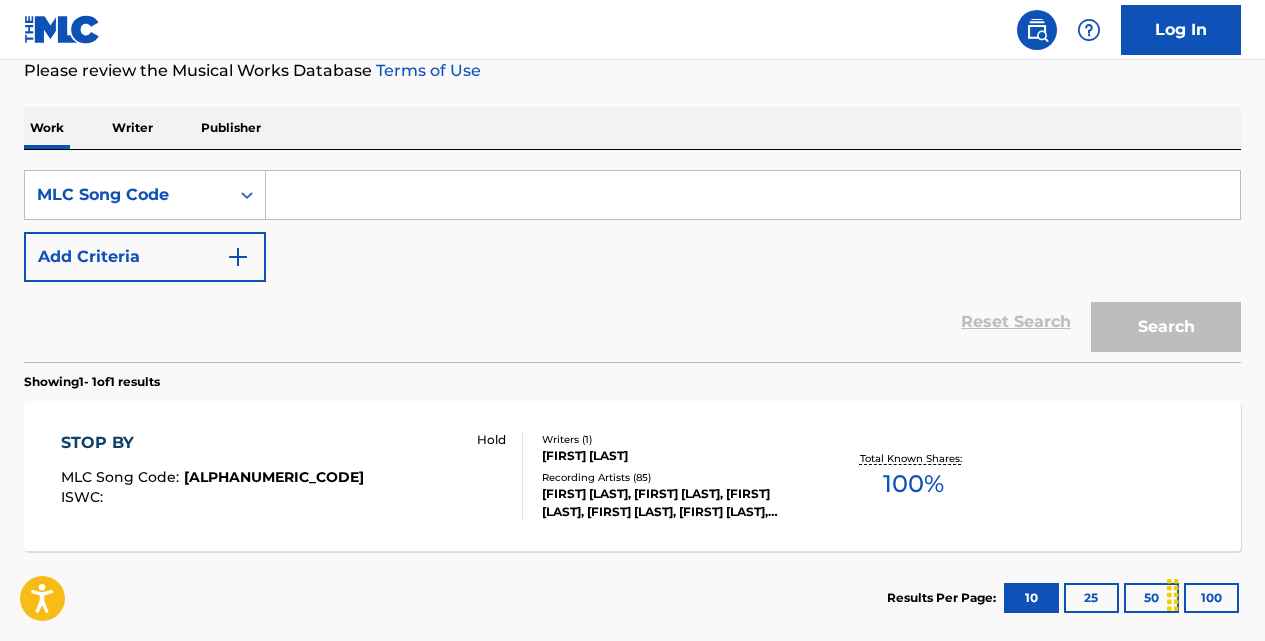 paste on "[ALPHANUMERIC_CODE]" 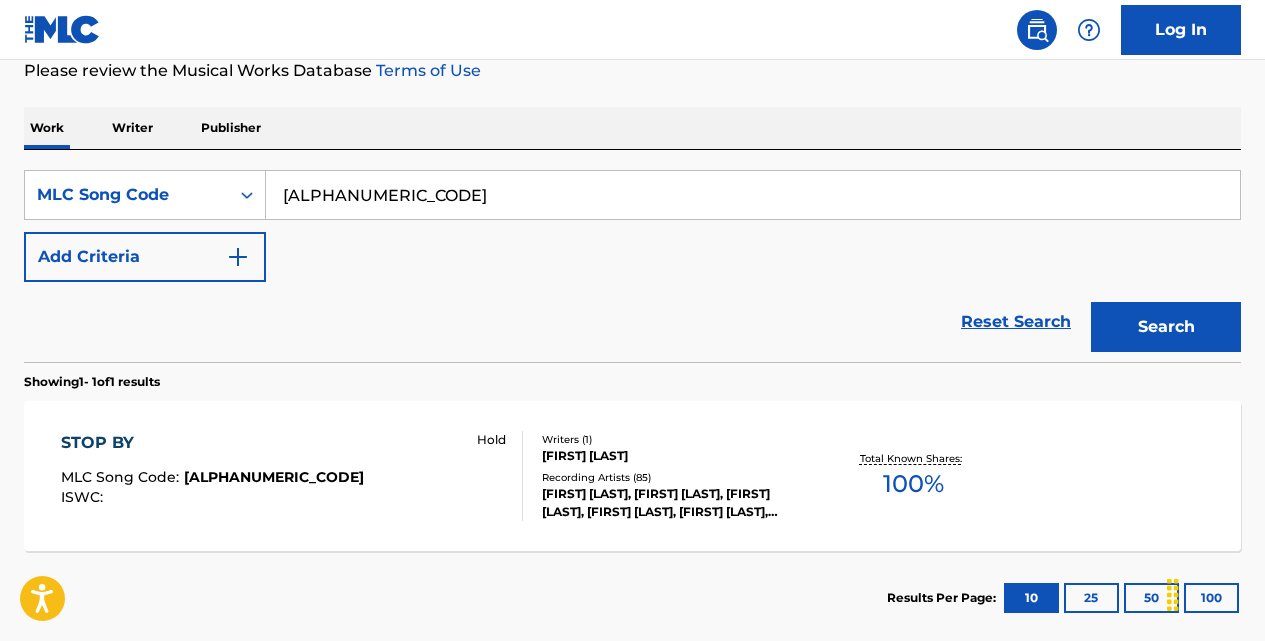 type on "[ALPHANUMERIC_CODE]" 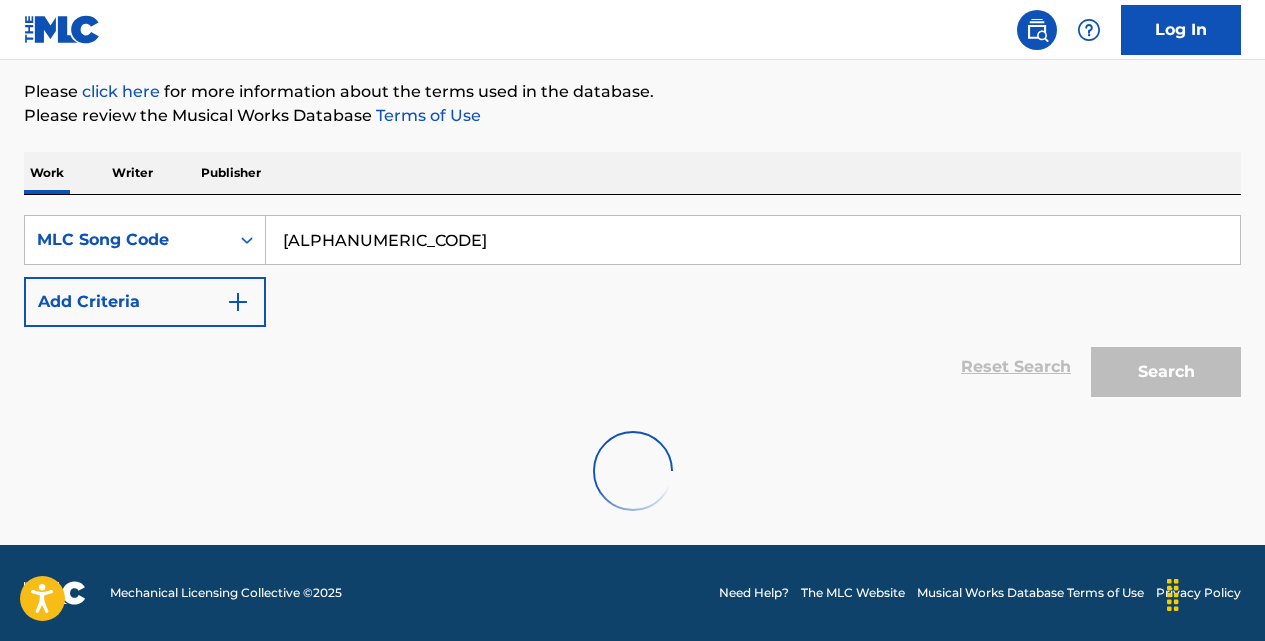 scroll, scrollTop: 275, scrollLeft: 0, axis: vertical 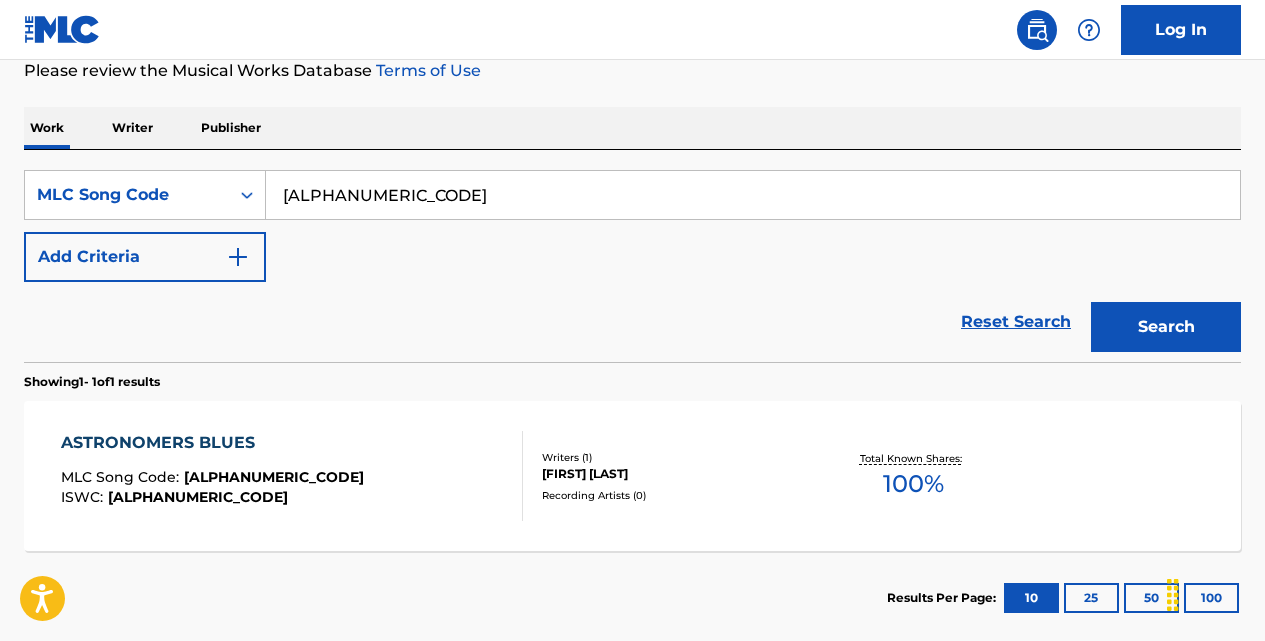 click on "ASTRONOMERS BLUES" at bounding box center [212, 443] 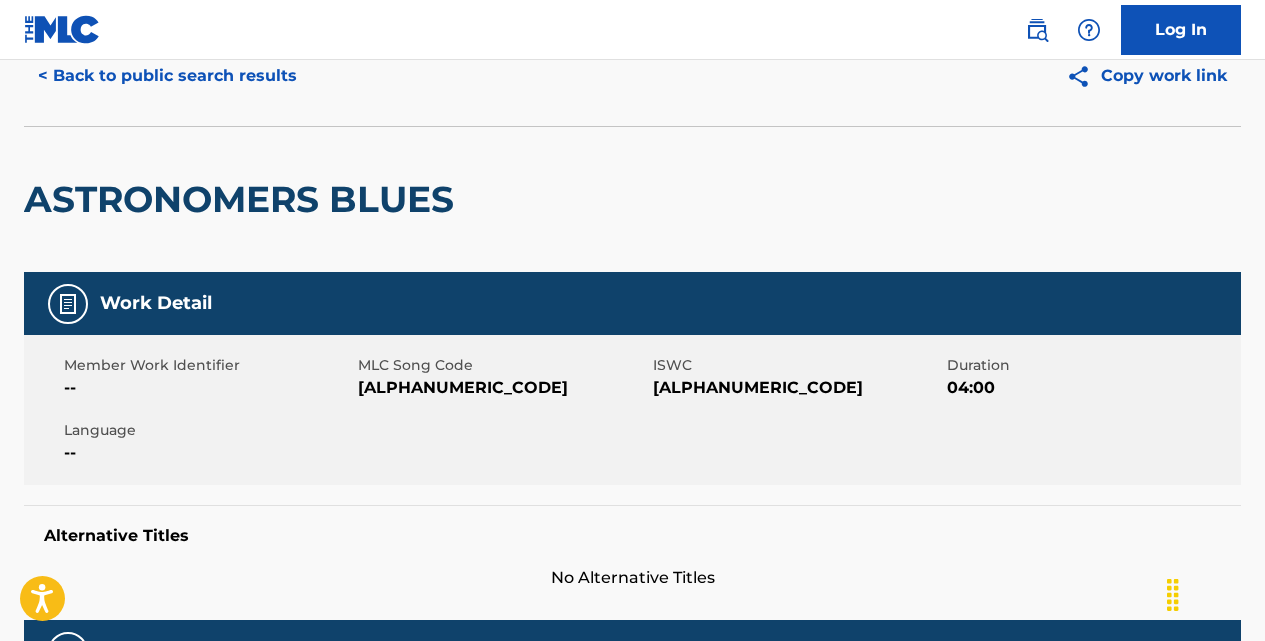 scroll, scrollTop: 0, scrollLeft: 0, axis: both 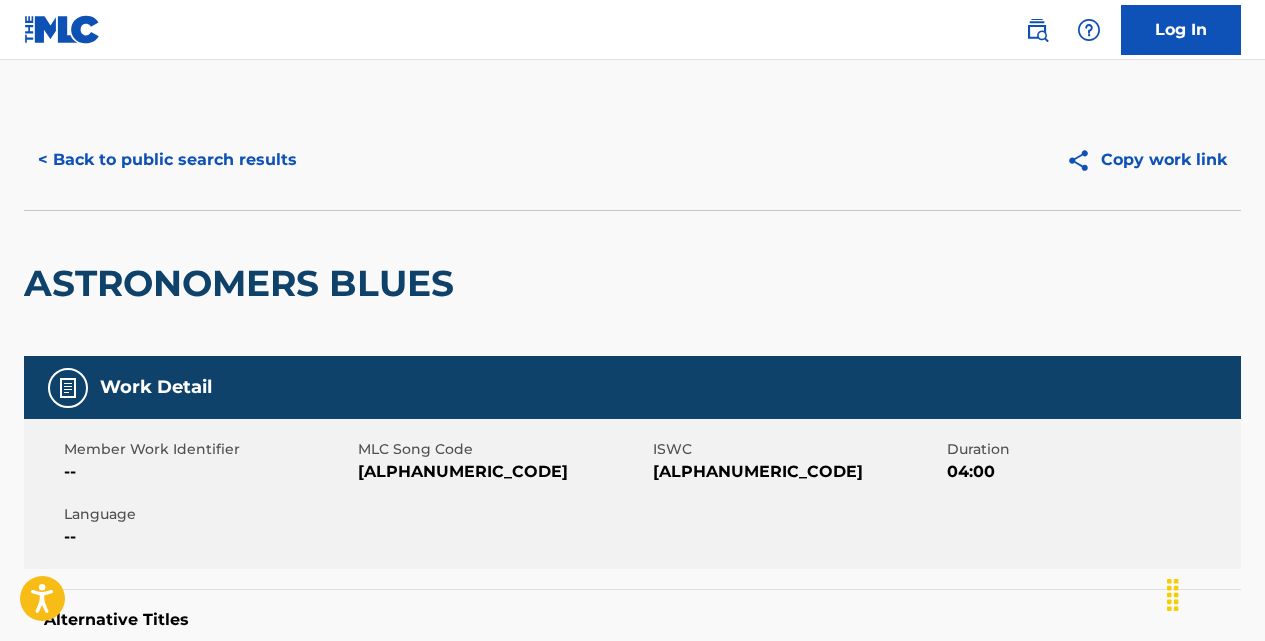 click on "< Back to public search results" at bounding box center (167, 160) 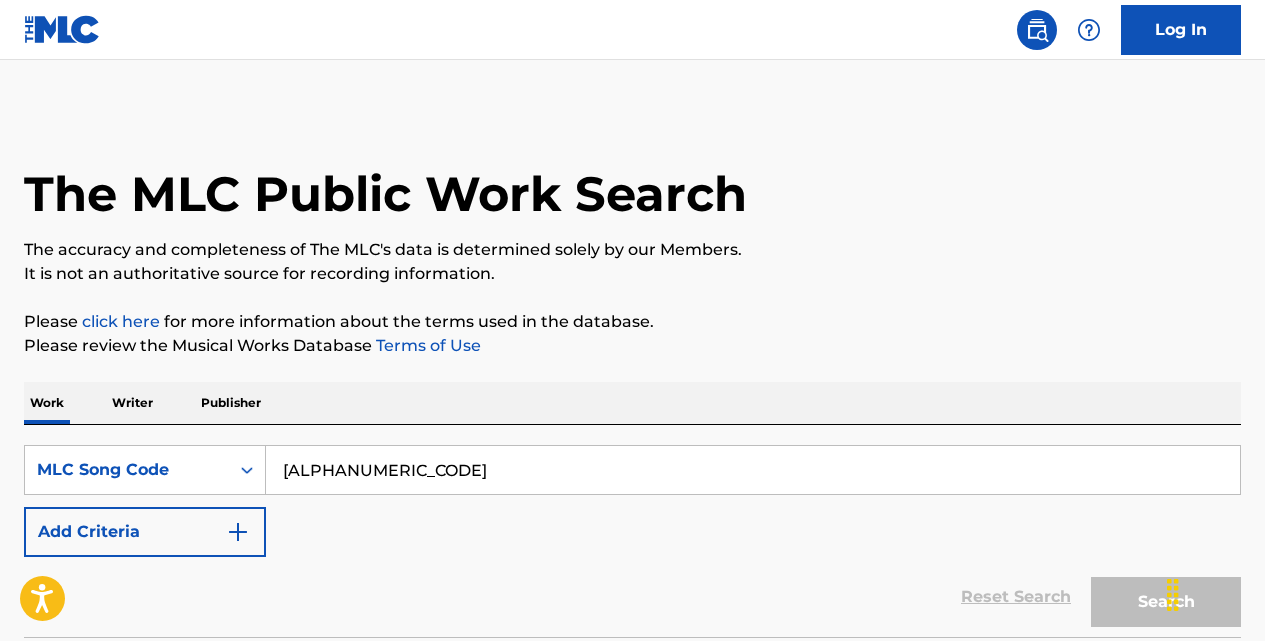 scroll, scrollTop: 275, scrollLeft: 0, axis: vertical 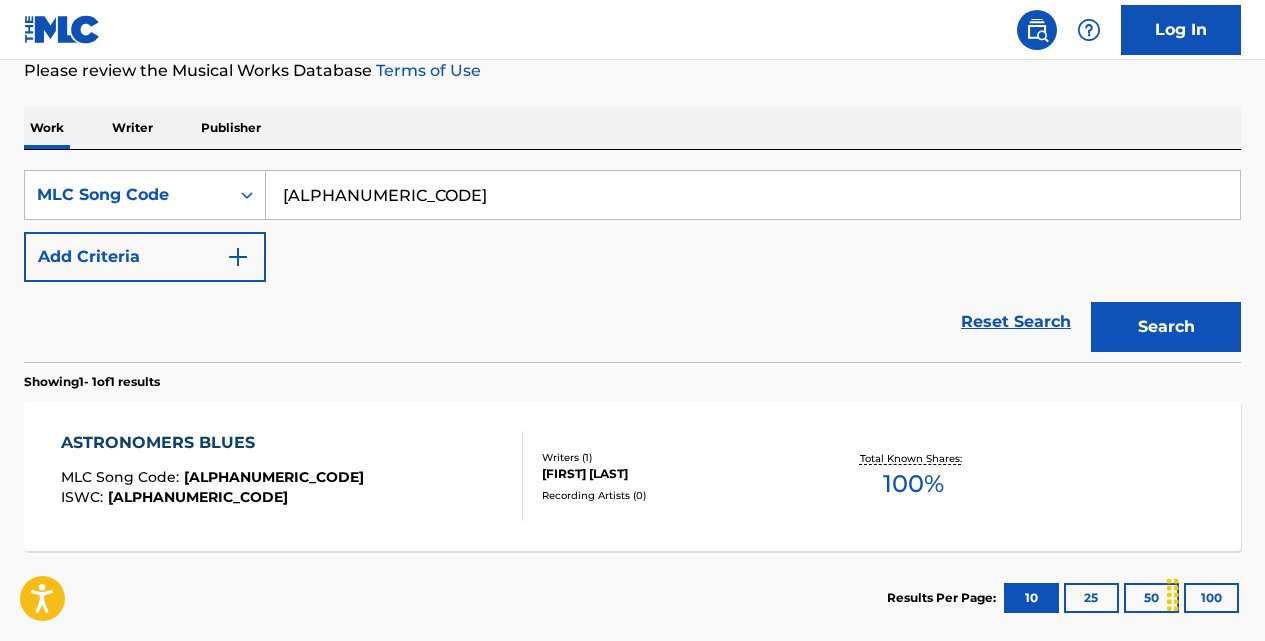 click on "[ALPHANUMERIC_CODE]" at bounding box center [753, 195] 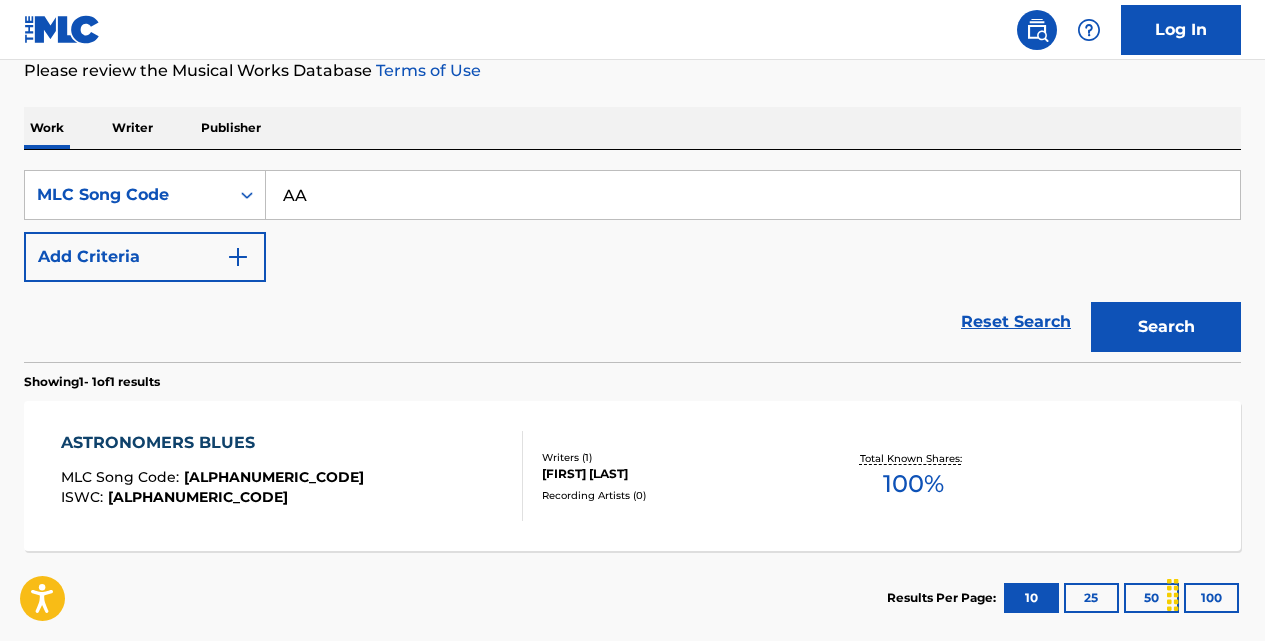 type on "A" 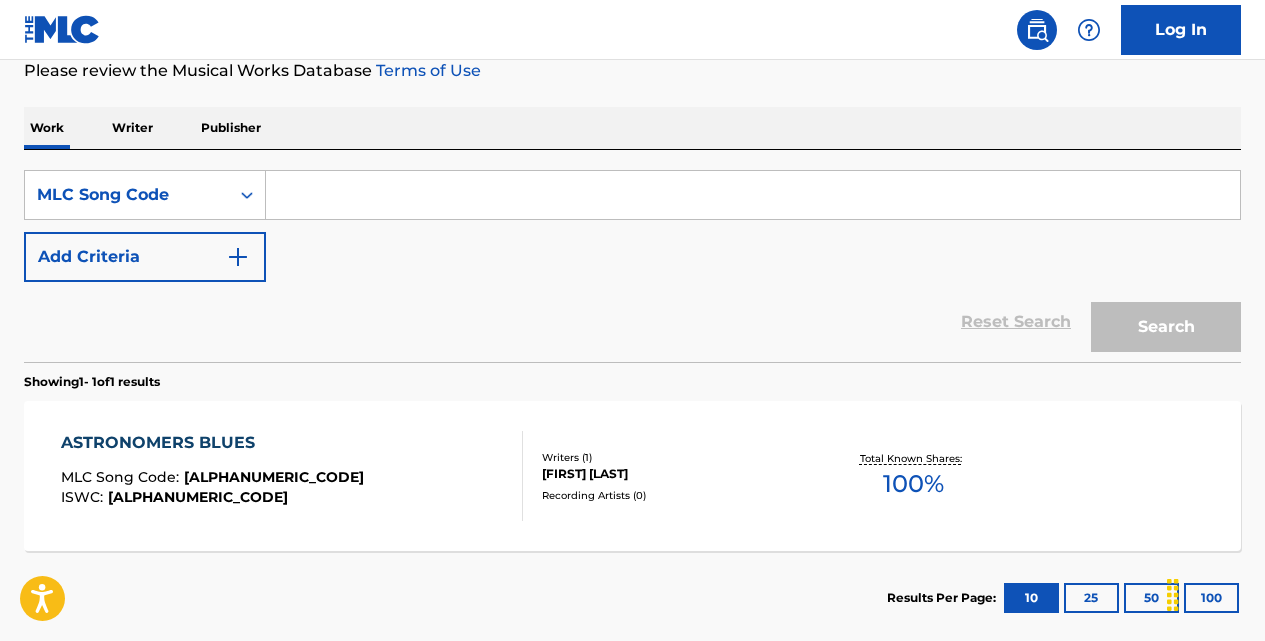 paste on "[ALPHANUMERIC_CODE]" 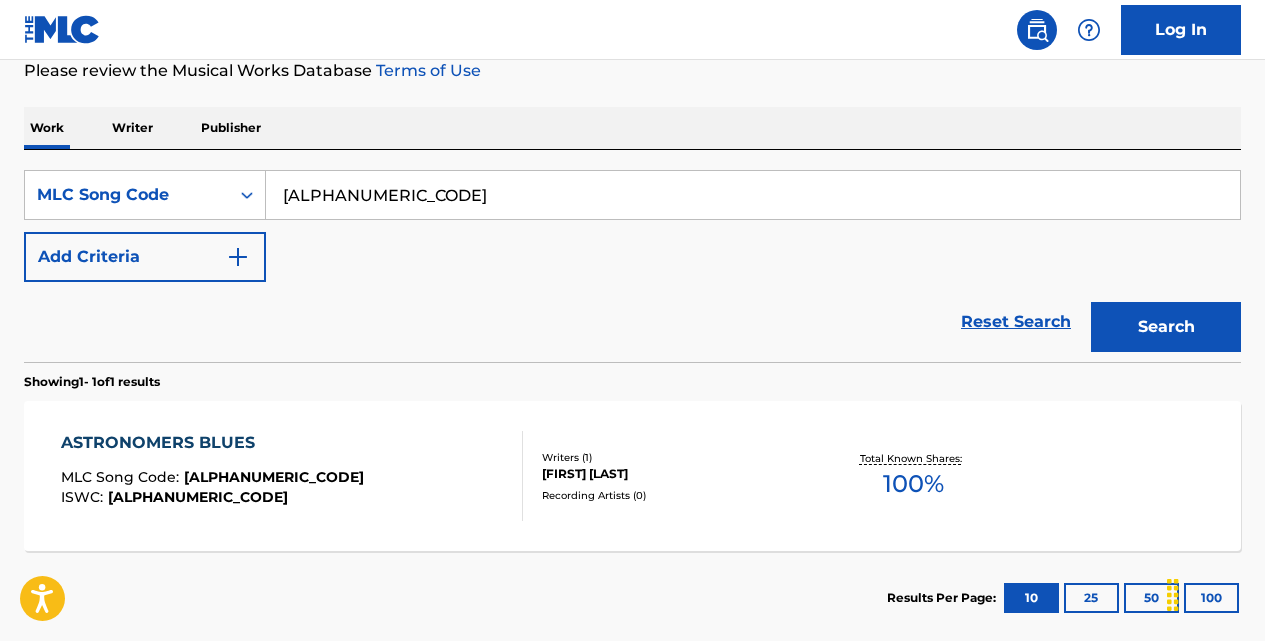 type on "[ALPHANUMERIC_CODE]" 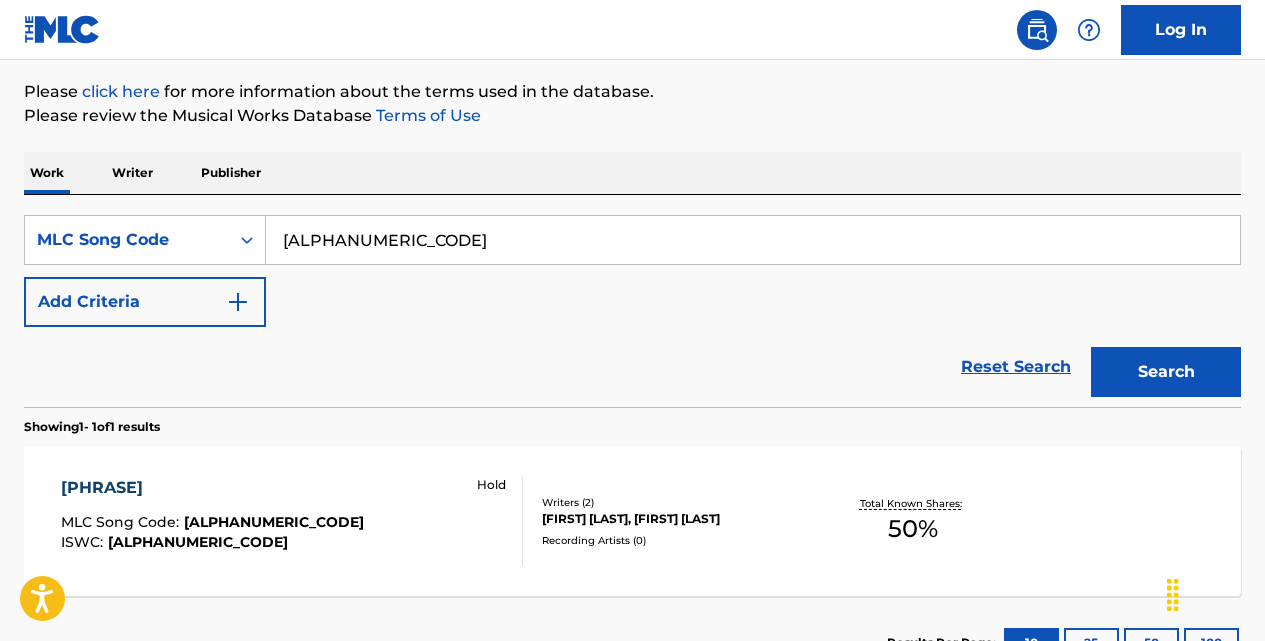 scroll, scrollTop: 275, scrollLeft: 0, axis: vertical 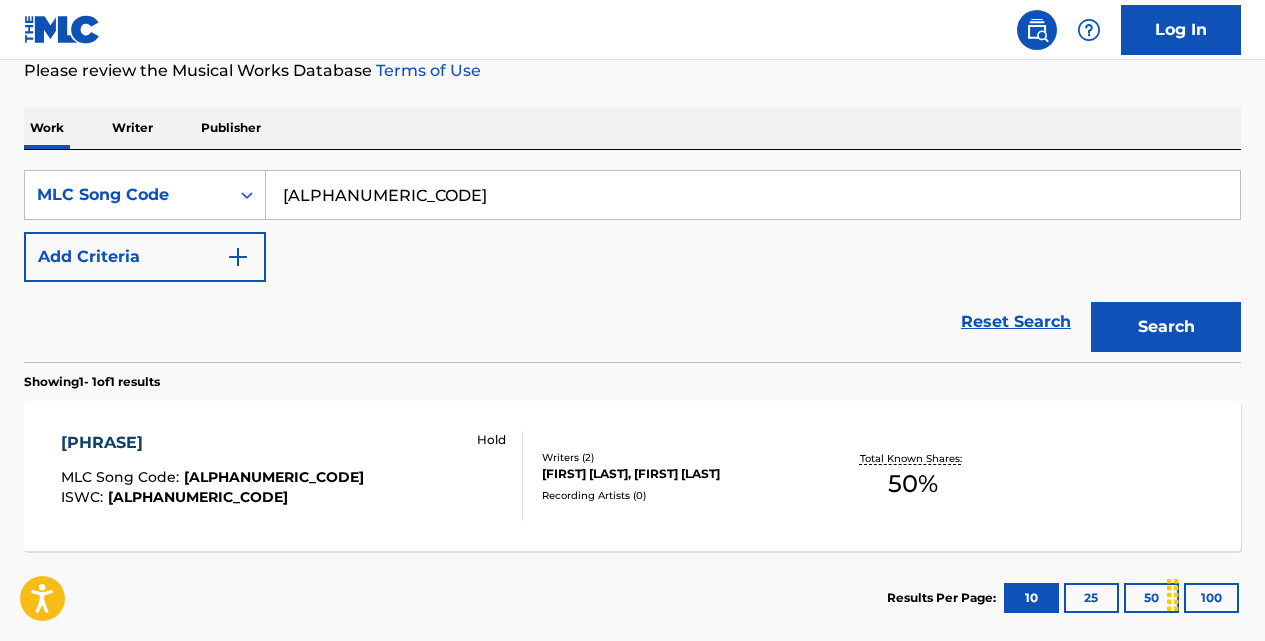 click on "[PHRASE]" at bounding box center [212, 443] 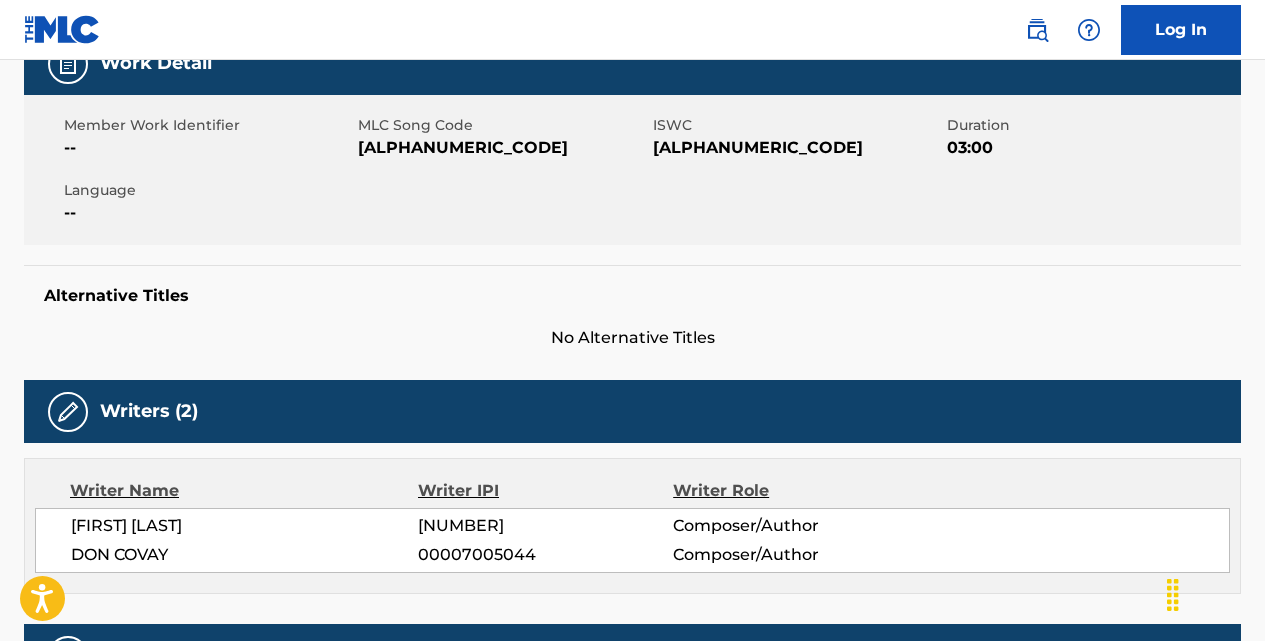 scroll, scrollTop: 166, scrollLeft: 0, axis: vertical 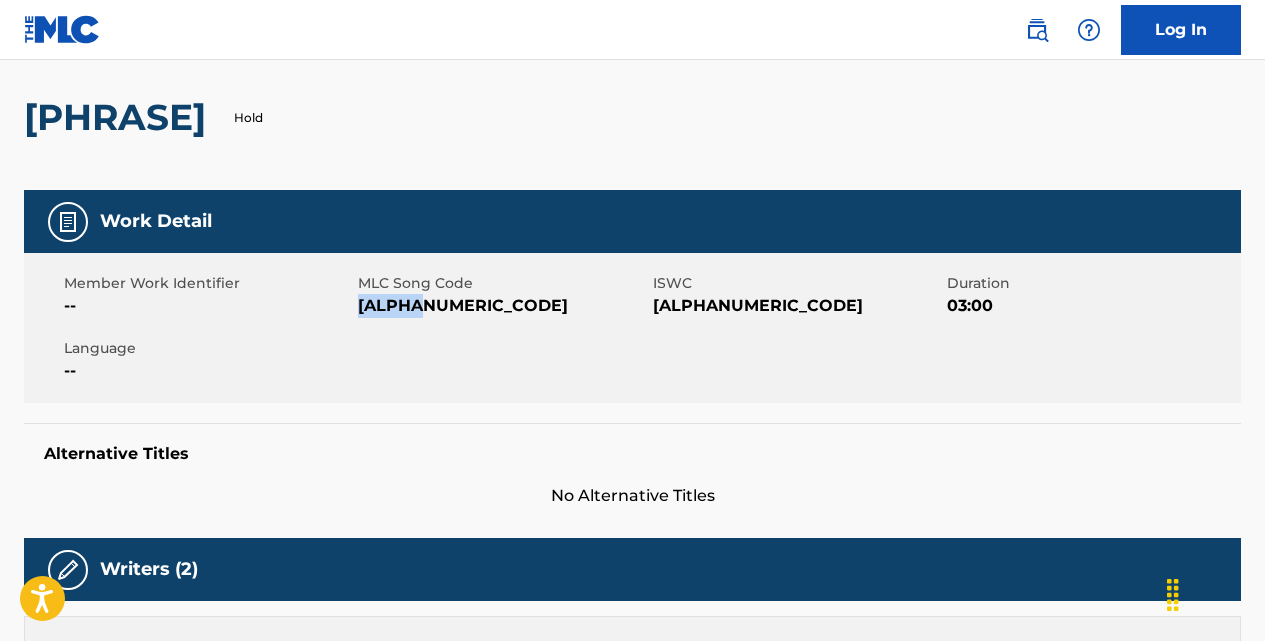 drag, startPoint x: 424, startPoint y: 347, endPoint x: 363, endPoint y: 351, distance: 61.13101 